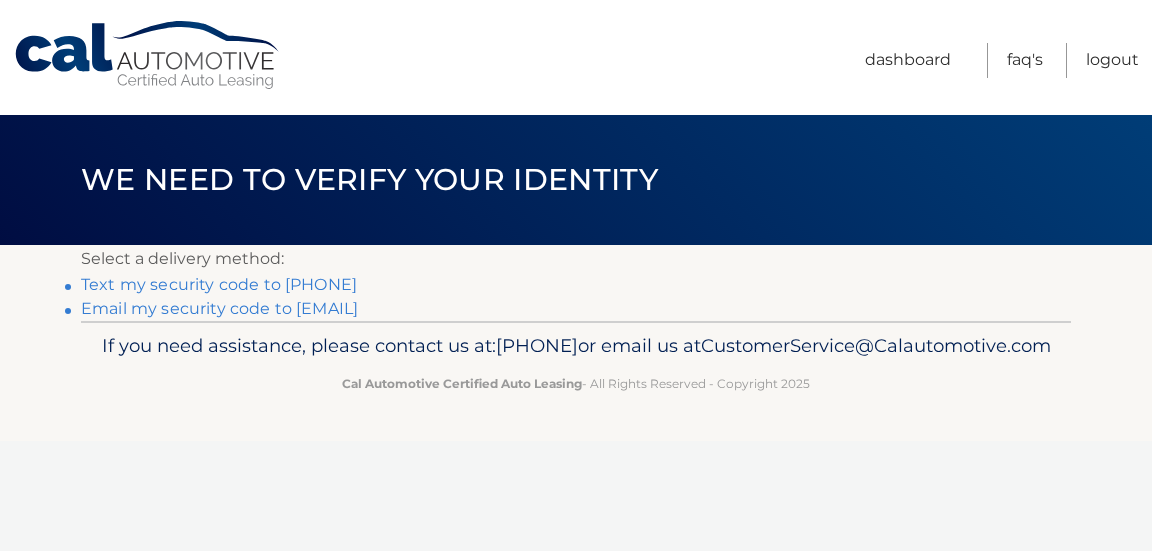 scroll, scrollTop: 0, scrollLeft: 0, axis: both 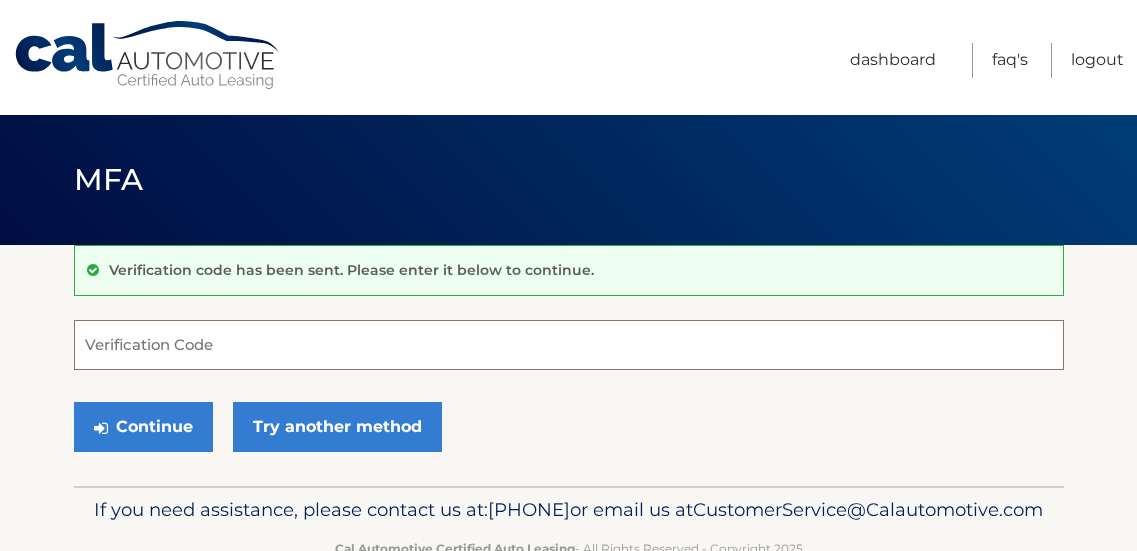 click on "Verification Code" at bounding box center [569, 345] 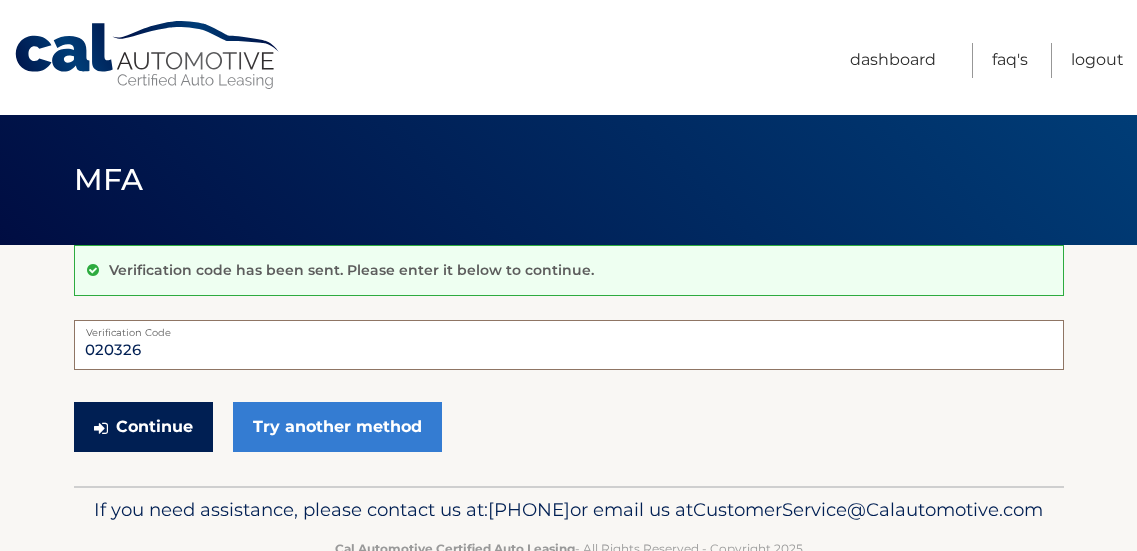 type on "020326" 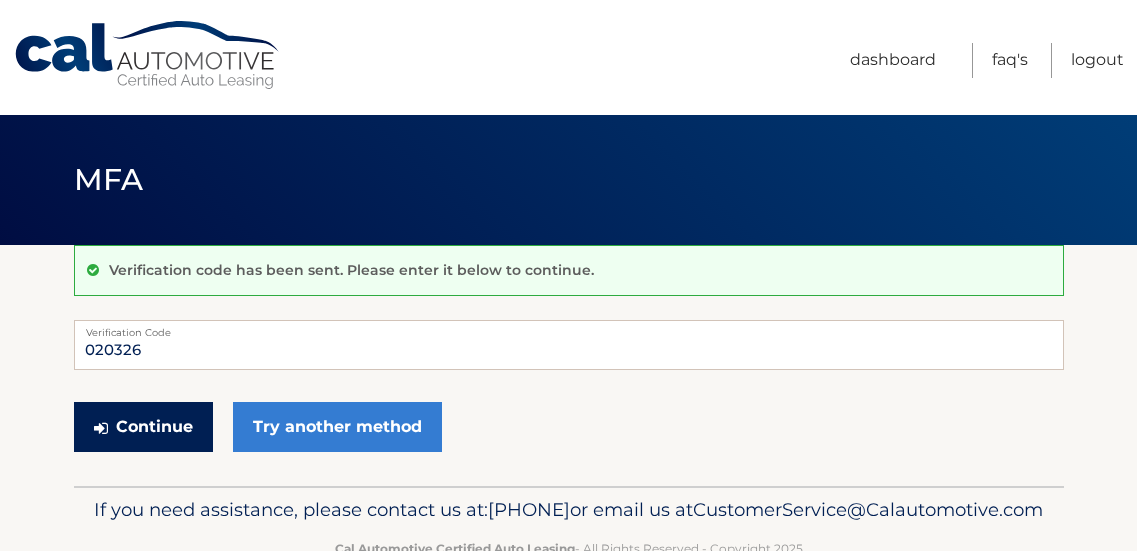 click on "Continue" at bounding box center (143, 427) 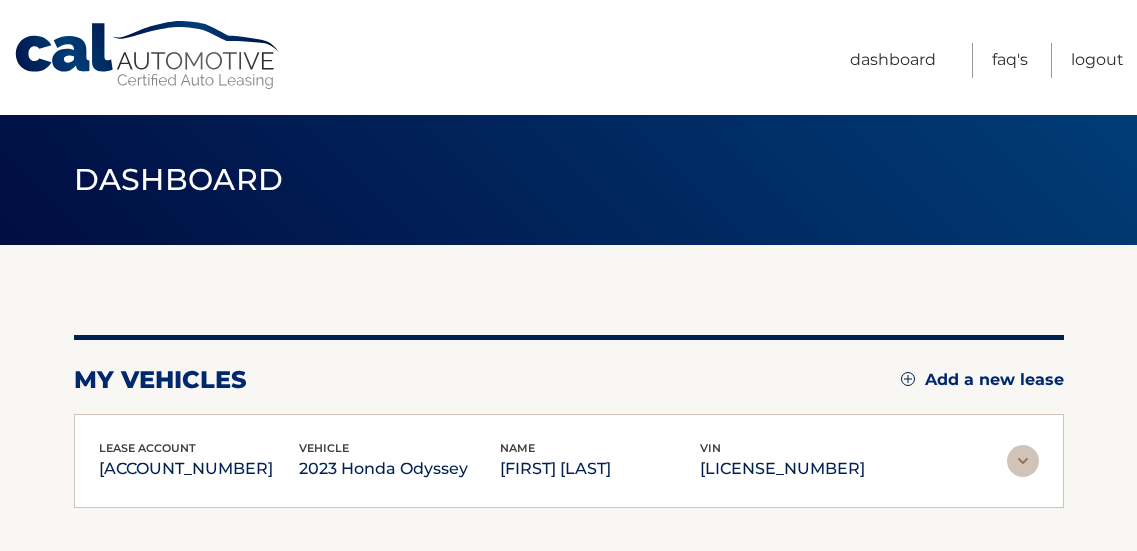 scroll, scrollTop: 0, scrollLeft: 0, axis: both 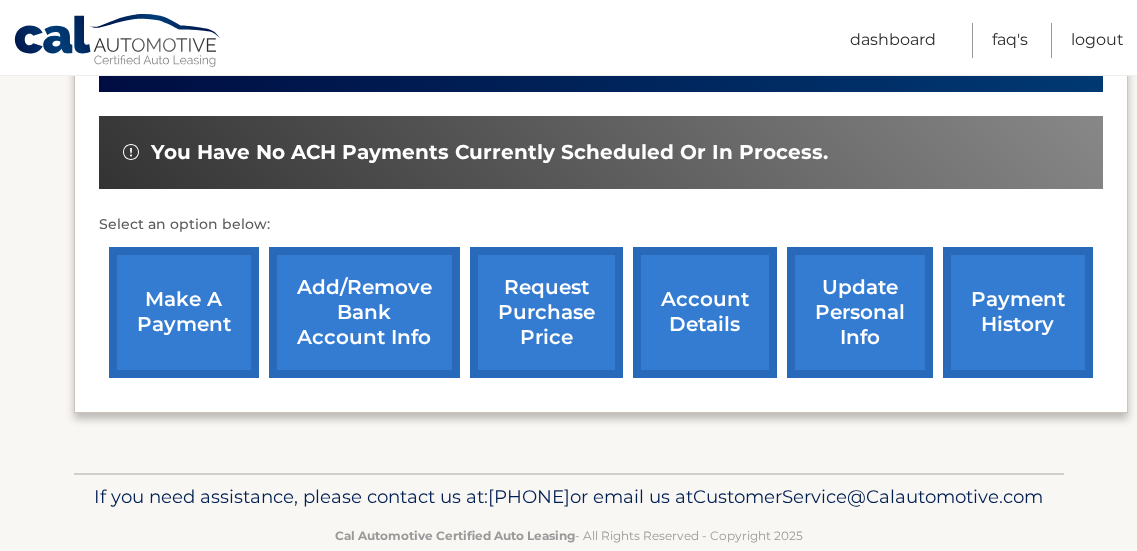 click on "make a payment" at bounding box center (184, 312) 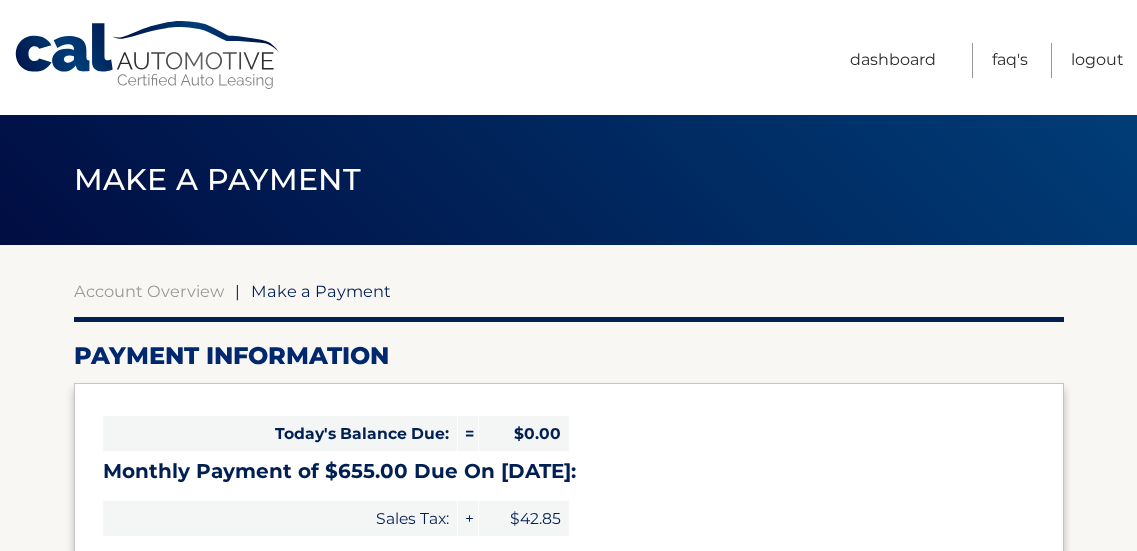 select on "Yjg0ODM2YjQtNjY4My00NmU0LTgxNGItZmQyNDAzMjk0NGU5" 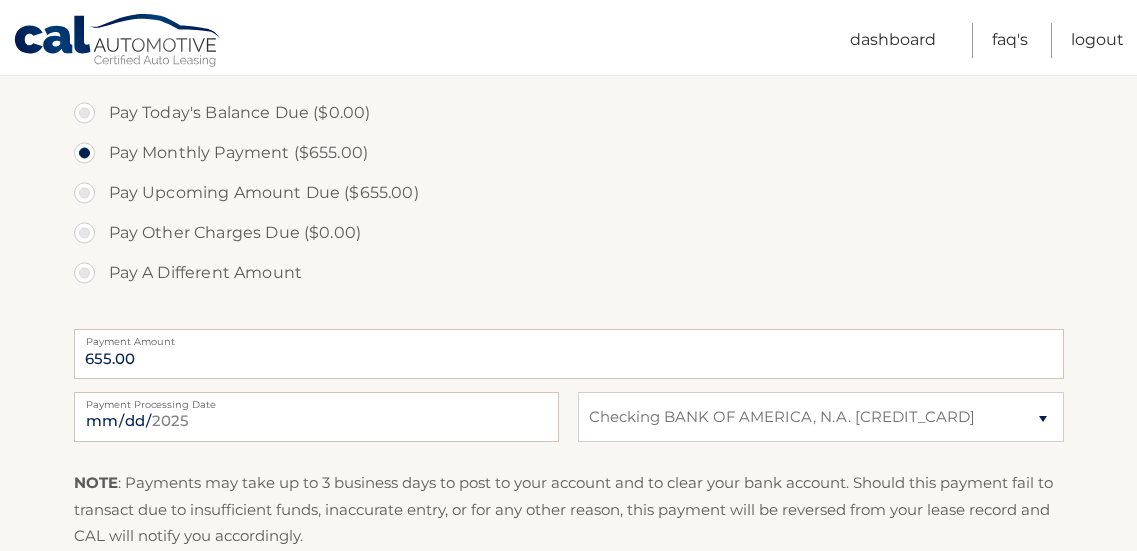 scroll, scrollTop: 608, scrollLeft: 0, axis: vertical 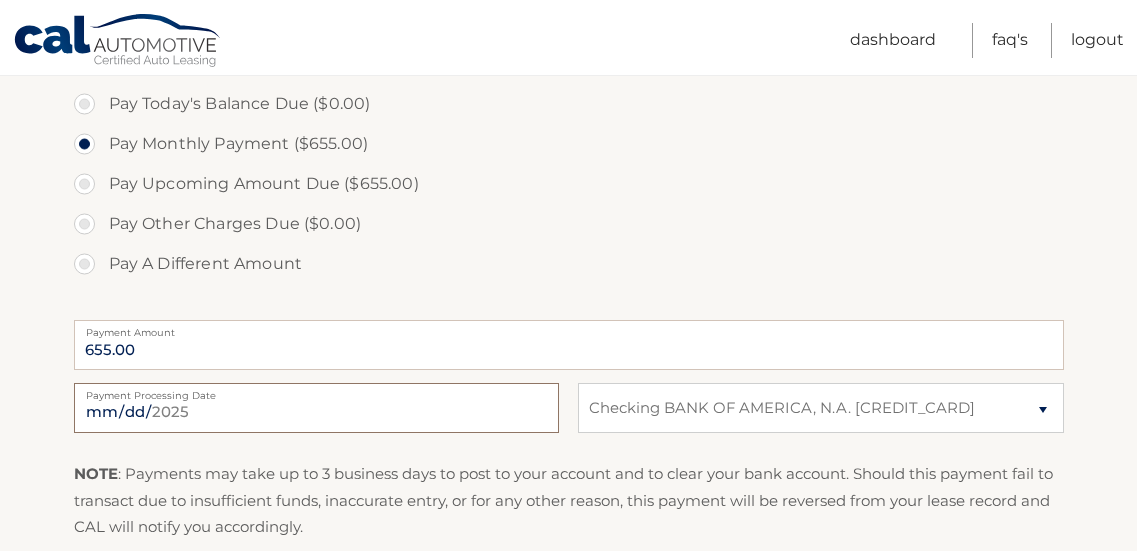 click on "[DATE]" at bounding box center [316, 408] 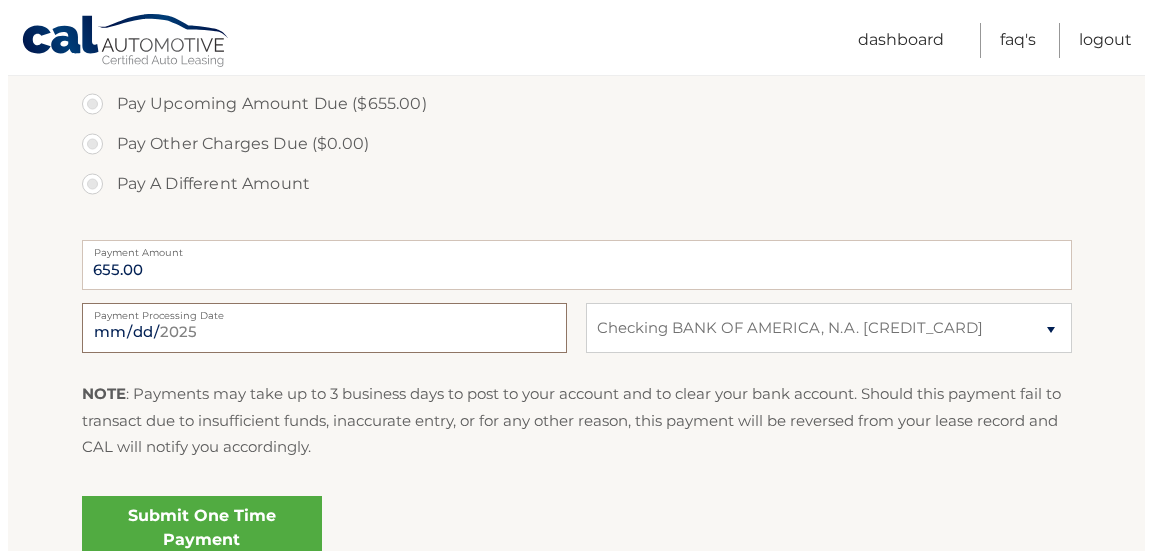 scroll, scrollTop: 701, scrollLeft: 0, axis: vertical 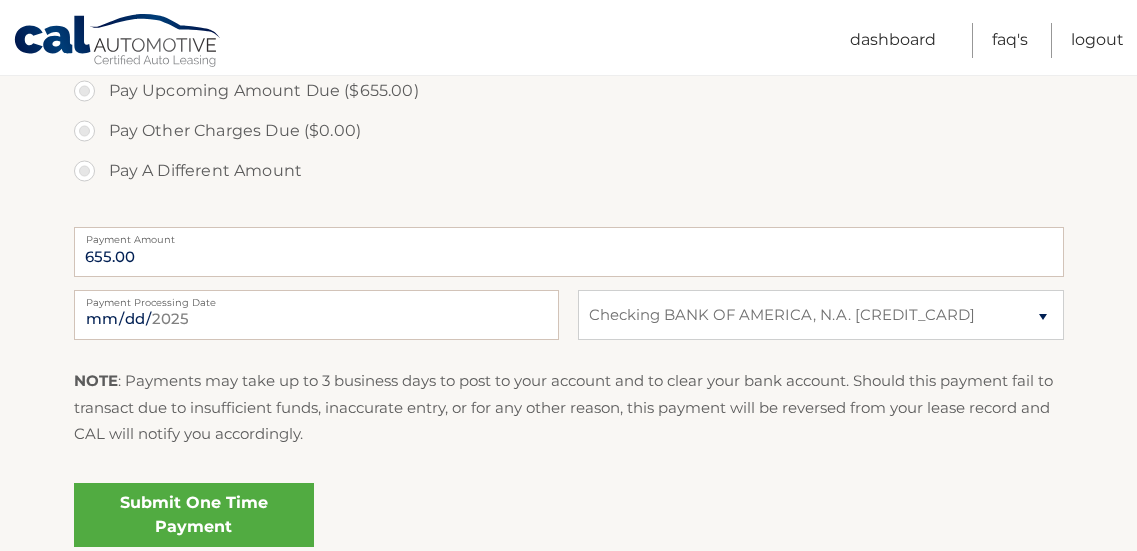 click on "Submit One Time Payment" at bounding box center [194, 515] 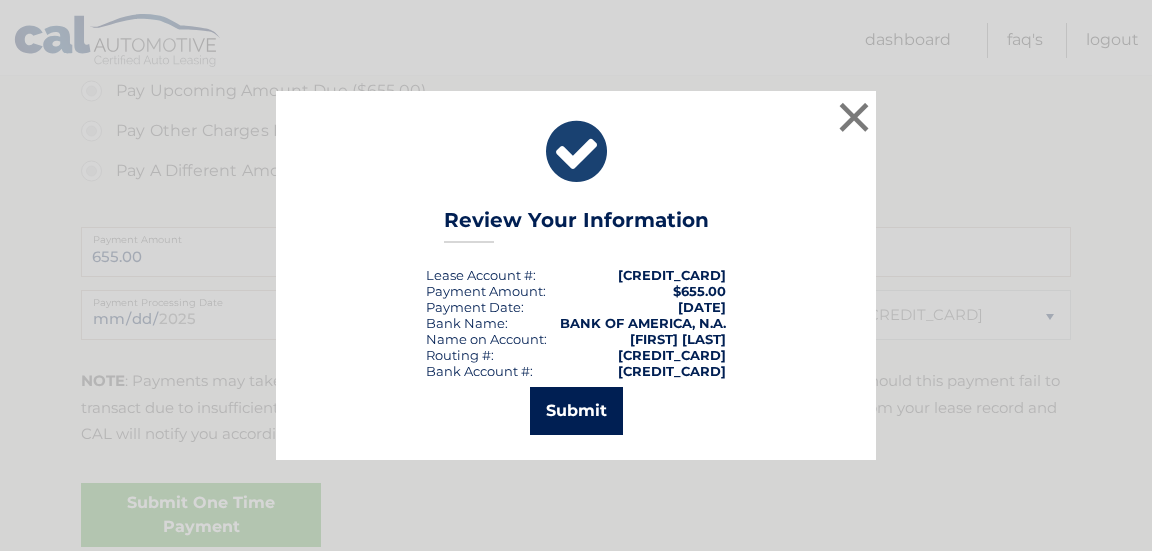 click on "Submit" at bounding box center (576, 411) 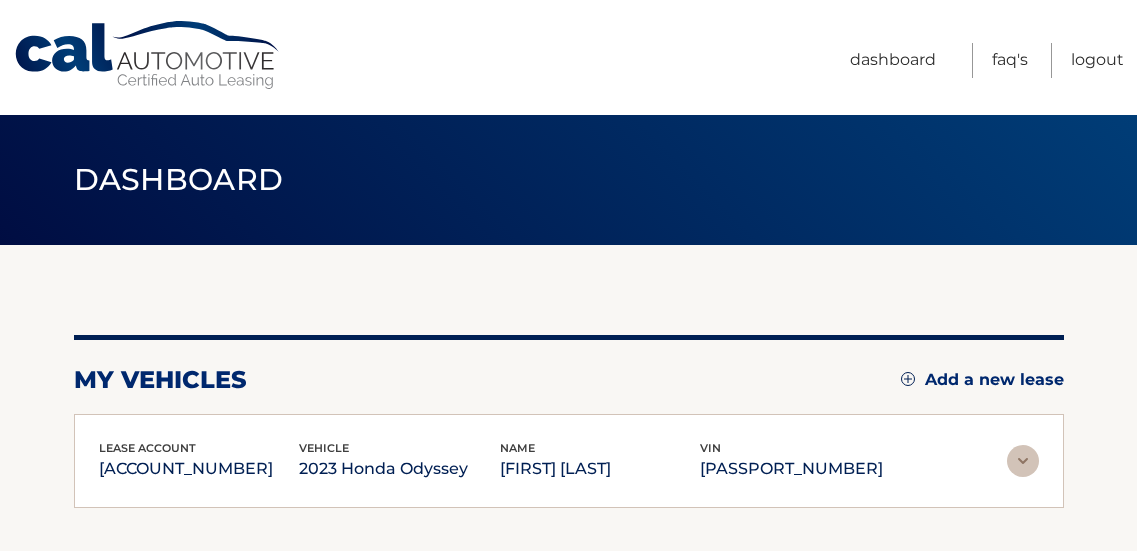 scroll, scrollTop: 0, scrollLeft: 0, axis: both 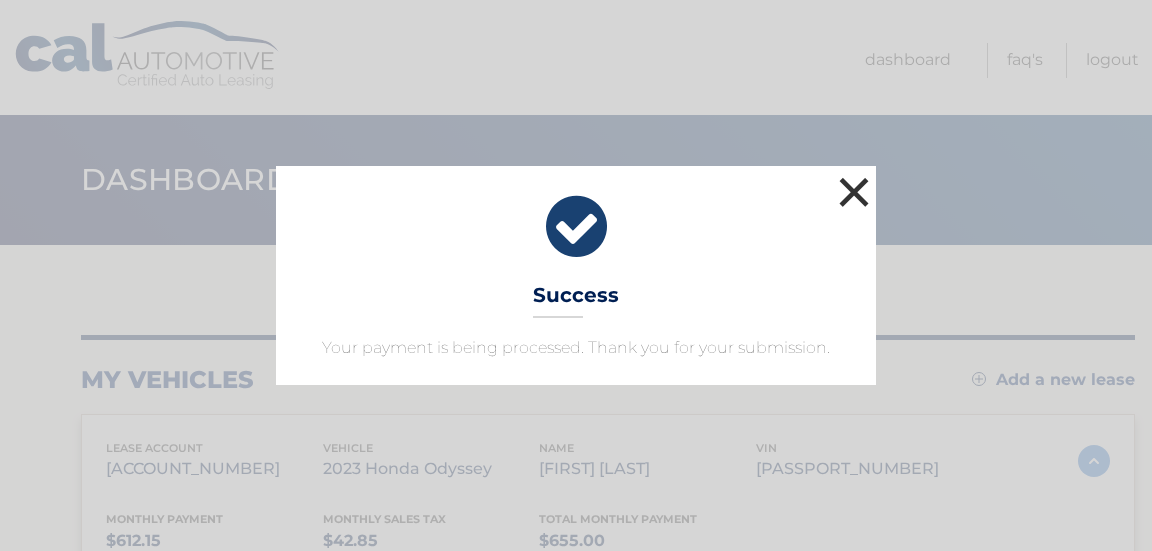click on "×" at bounding box center [854, 192] 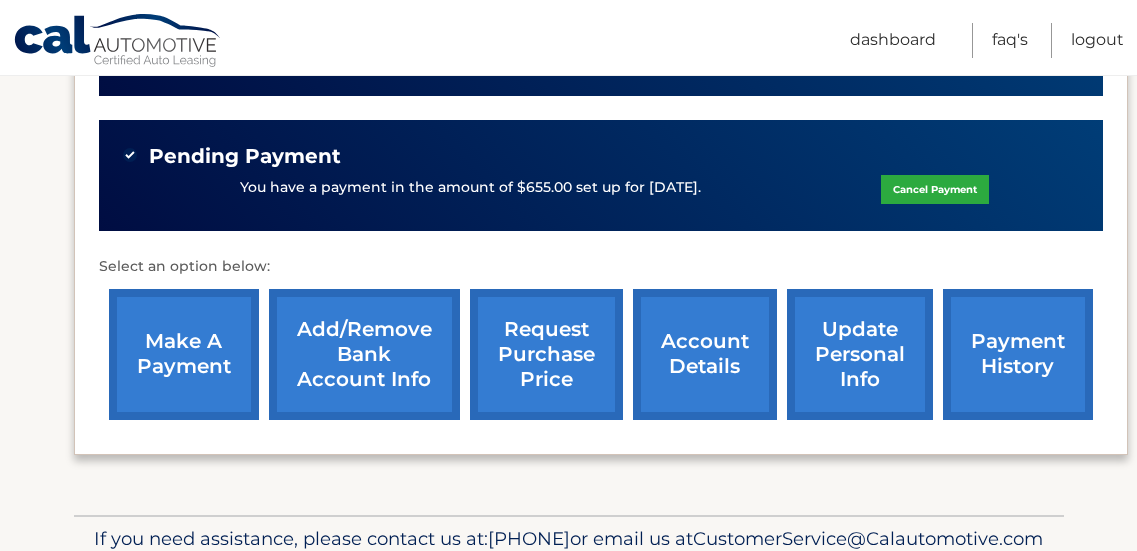 scroll, scrollTop: 662, scrollLeft: 0, axis: vertical 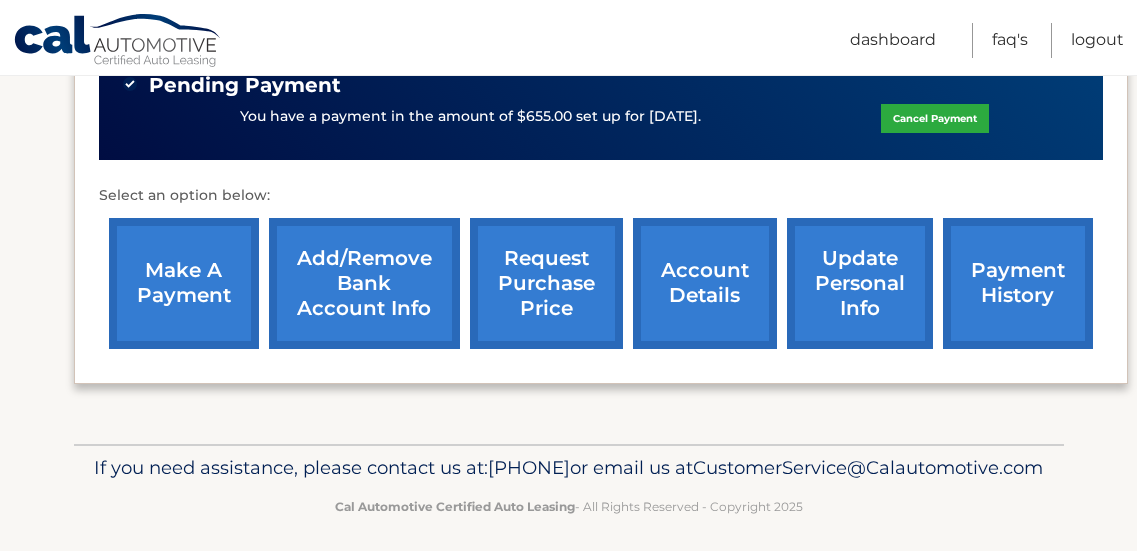 click on "account details" at bounding box center (705, 283) 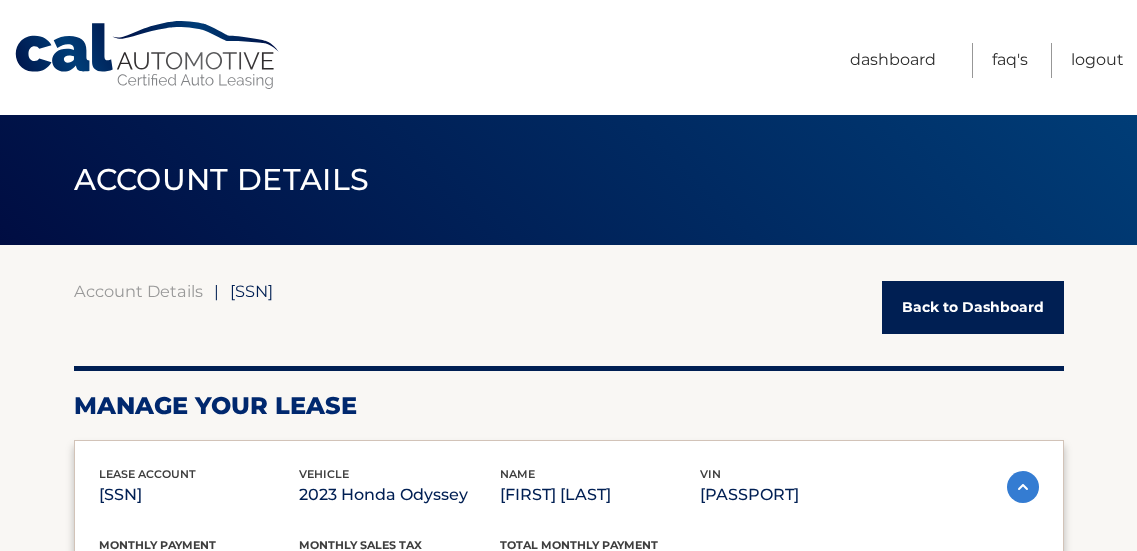scroll, scrollTop: 0, scrollLeft: 0, axis: both 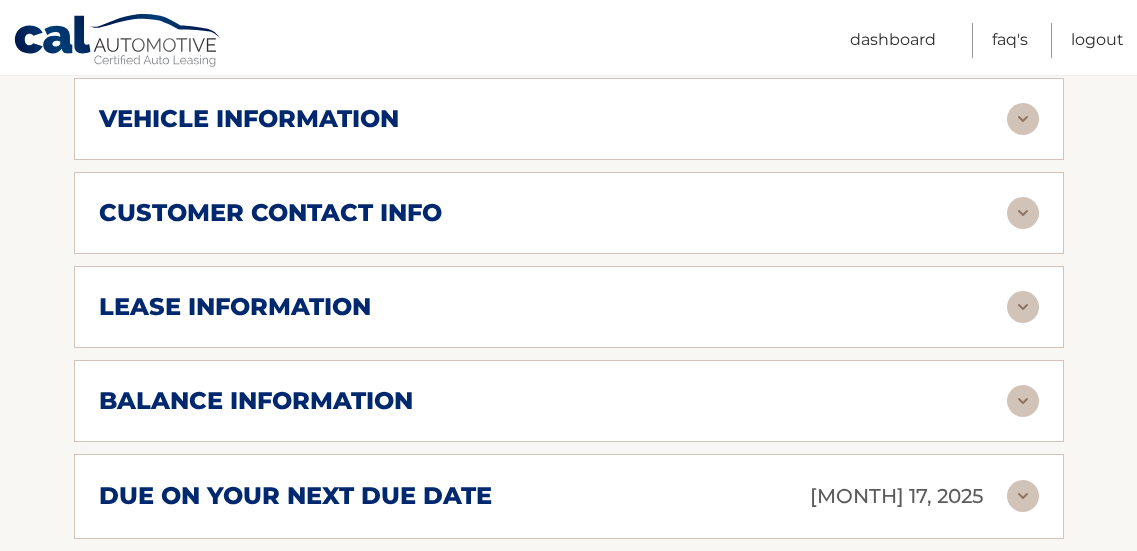click at bounding box center [1023, 307] 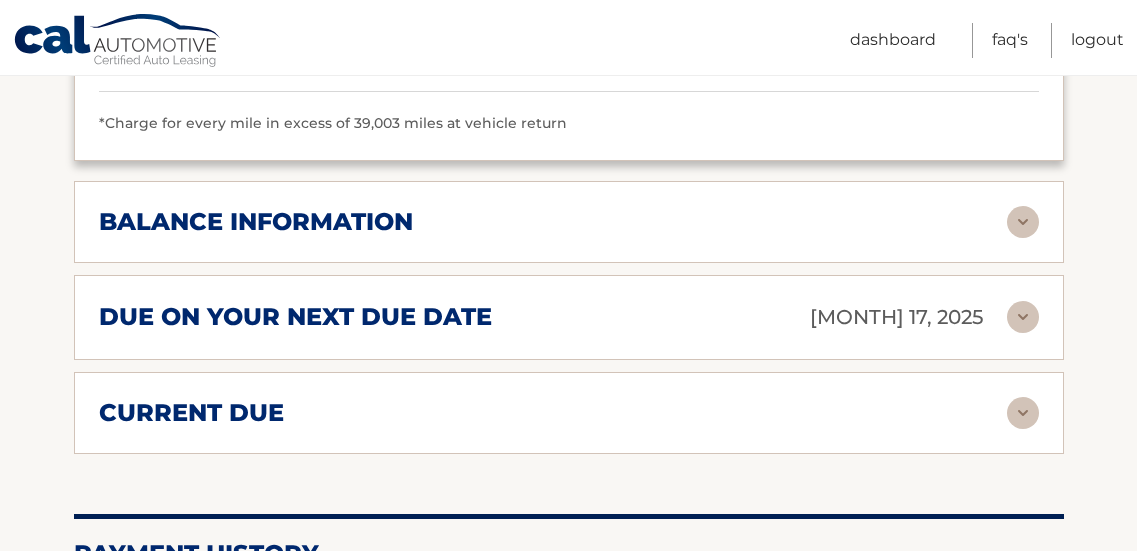 scroll, scrollTop: 1549, scrollLeft: 0, axis: vertical 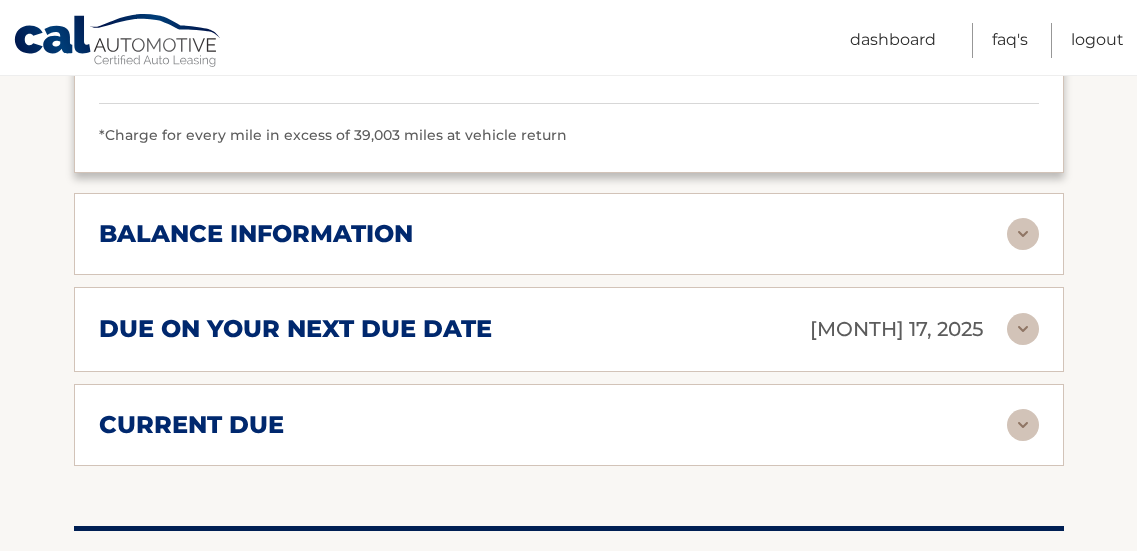 click at bounding box center (1023, 234) 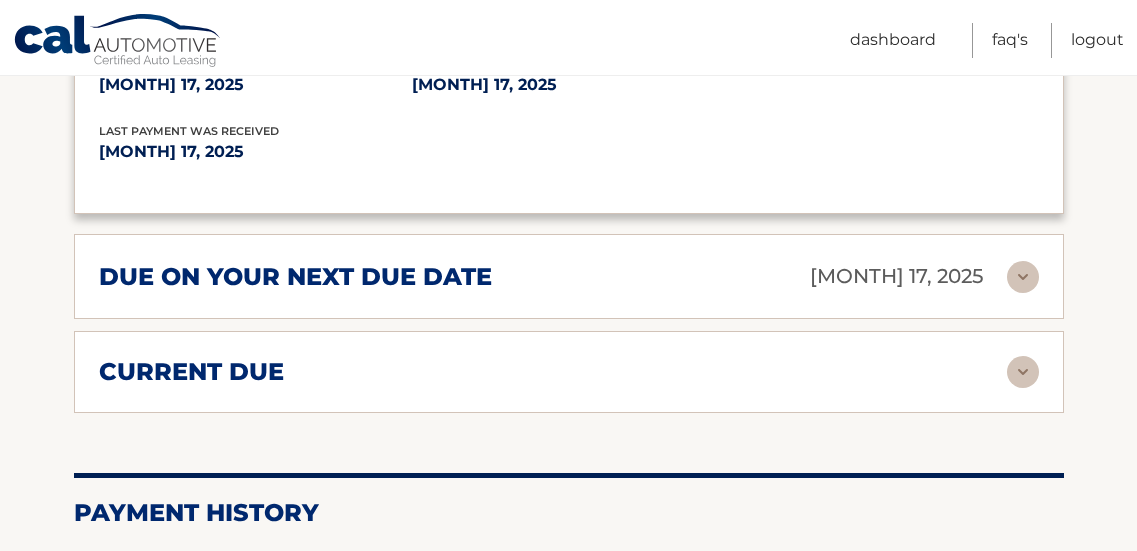 scroll, scrollTop: 1854, scrollLeft: 0, axis: vertical 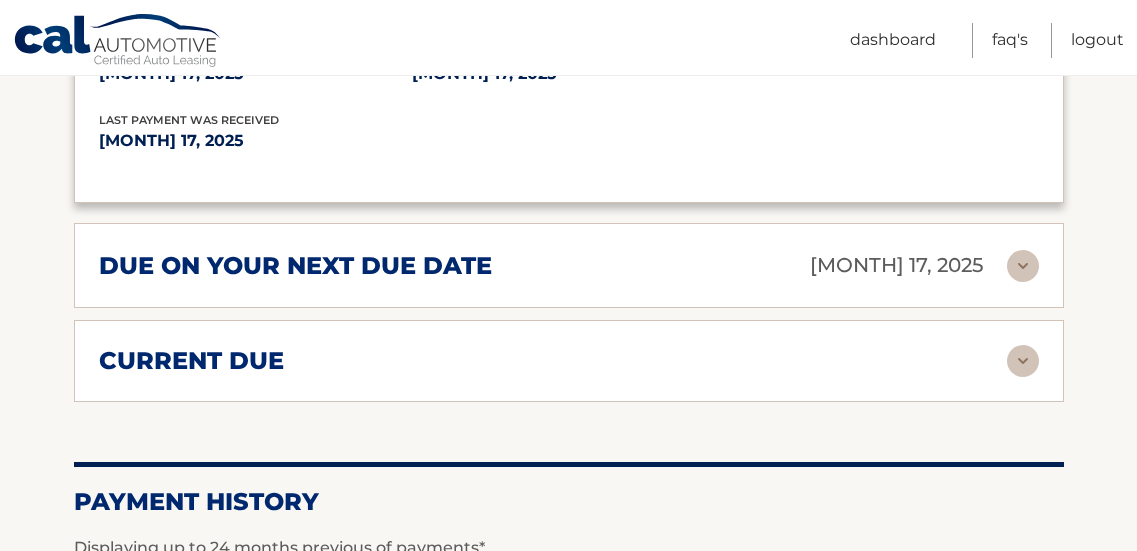 click at bounding box center (1023, 361) 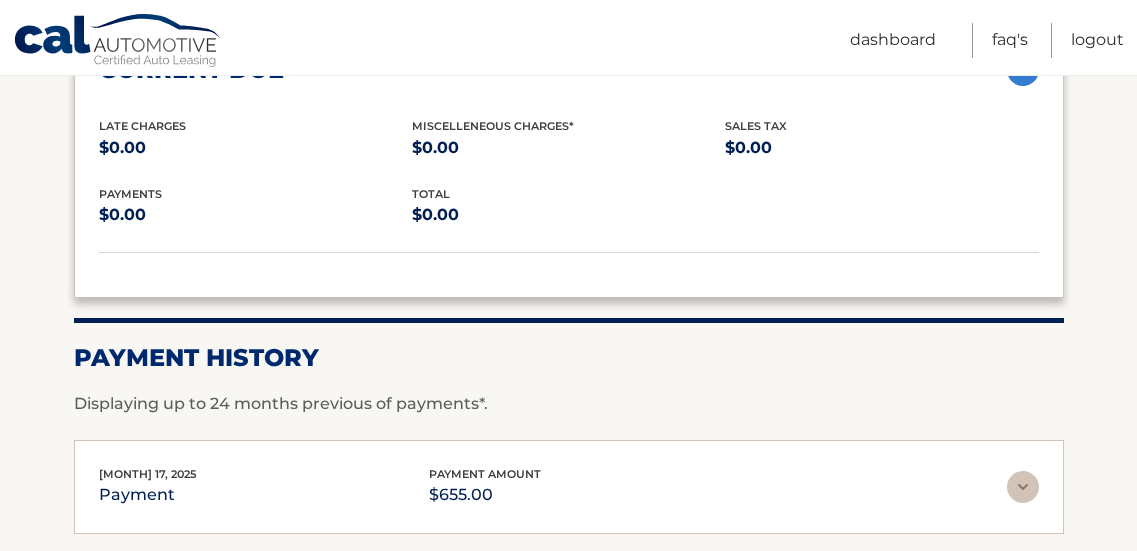 scroll, scrollTop: 2185, scrollLeft: 0, axis: vertical 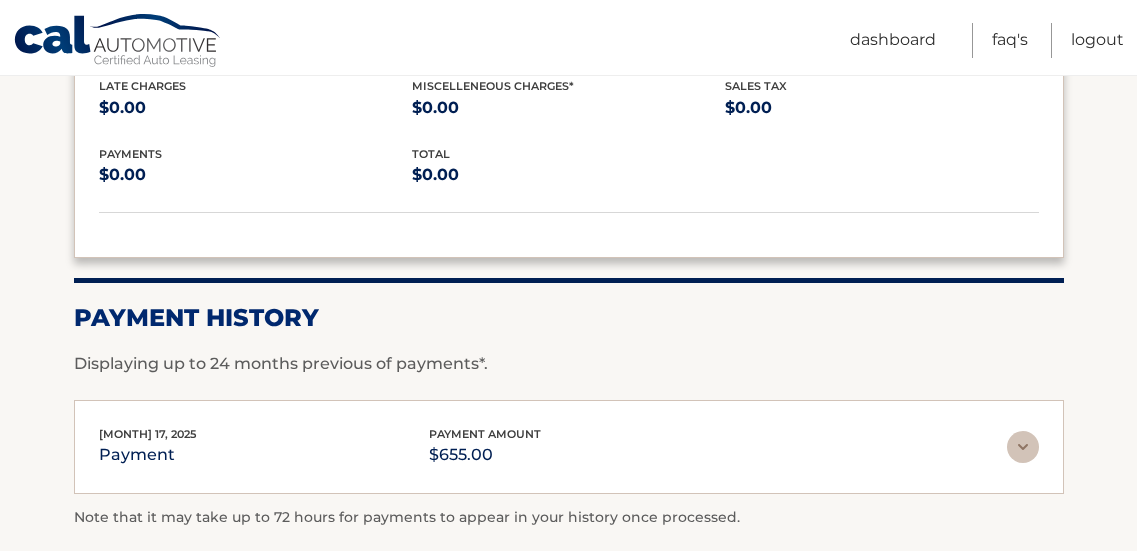 click at bounding box center [1023, 447] 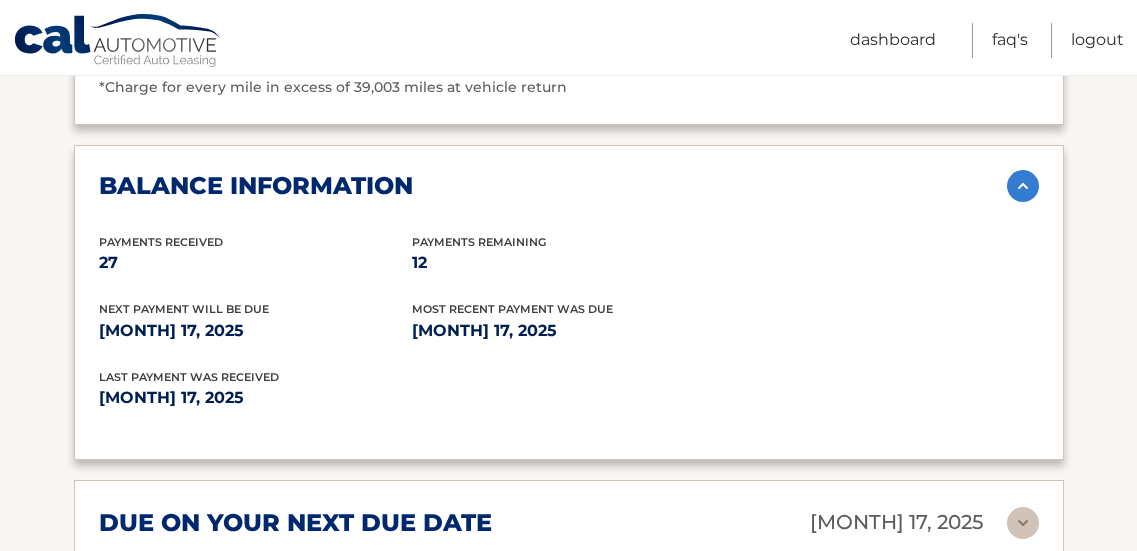 scroll, scrollTop: 1581, scrollLeft: 0, axis: vertical 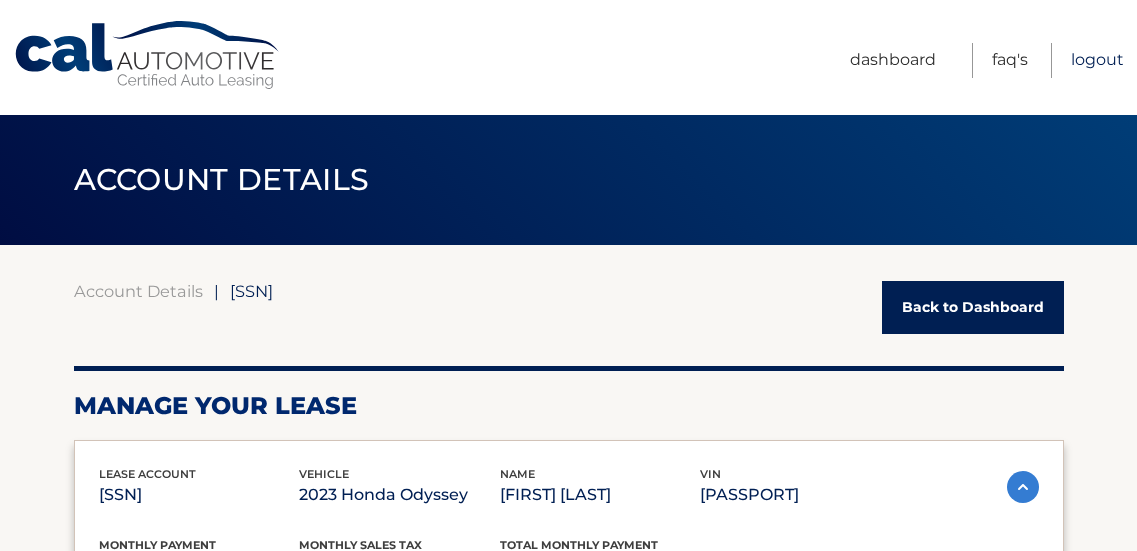 click on "Logout" at bounding box center [1097, 60] 